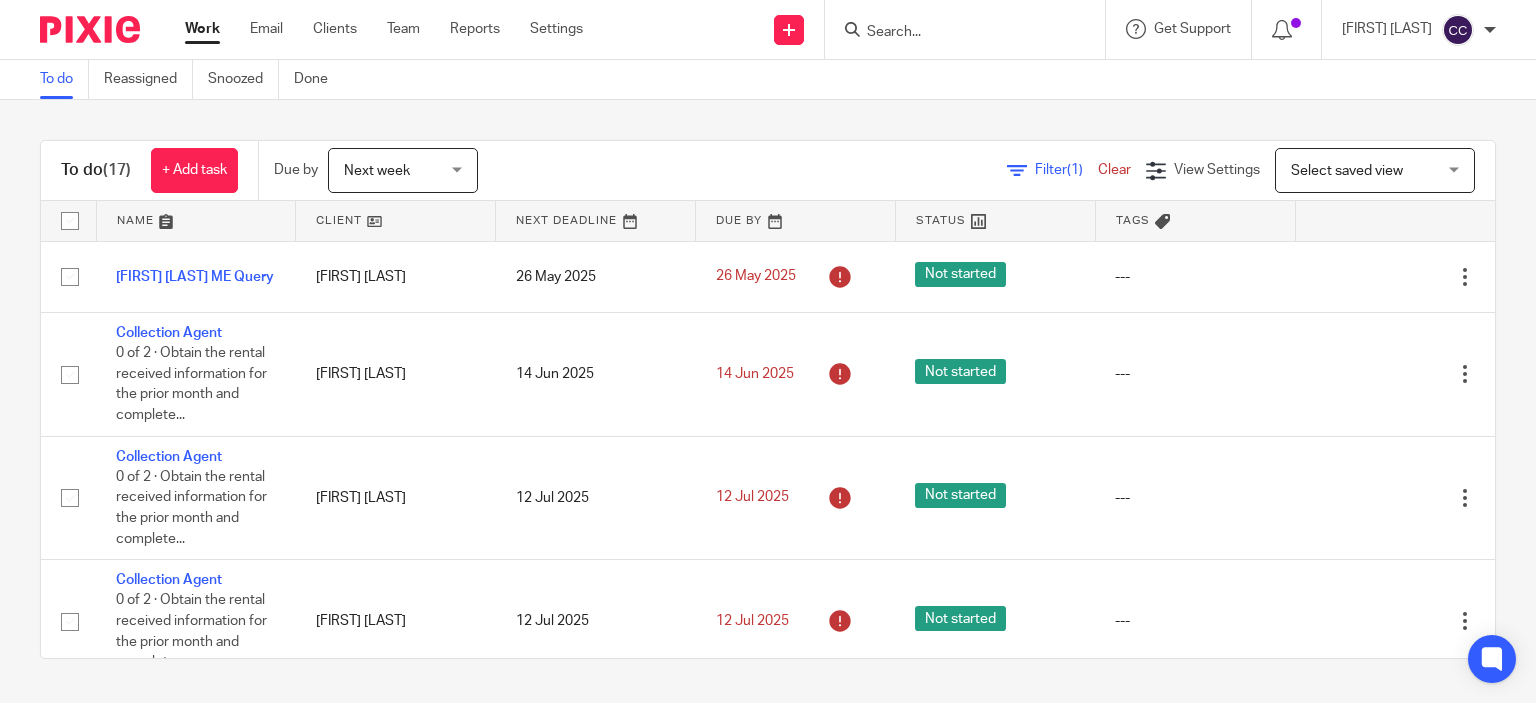 scroll, scrollTop: 0, scrollLeft: 0, axis: both 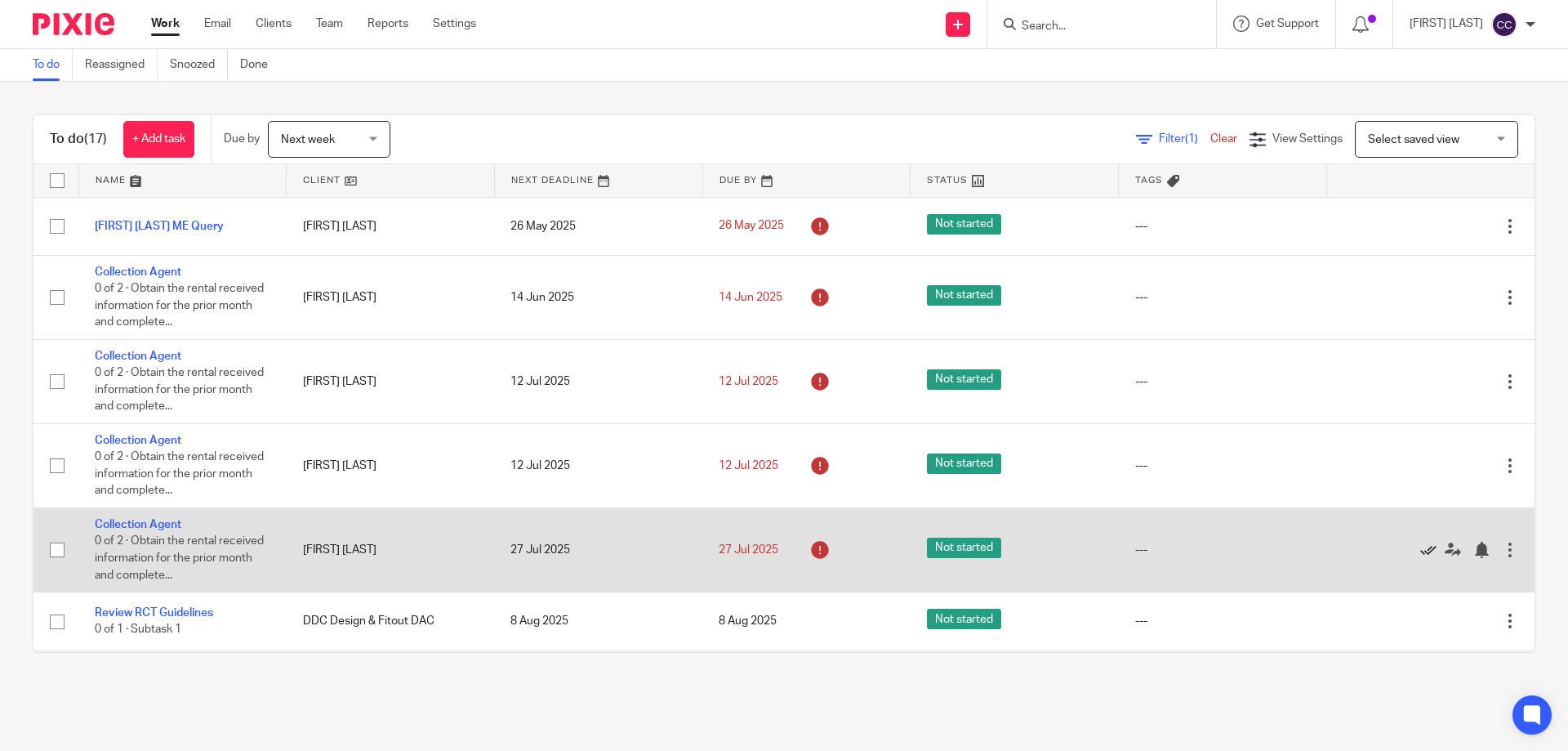 click at bounding box center [1428, 550] 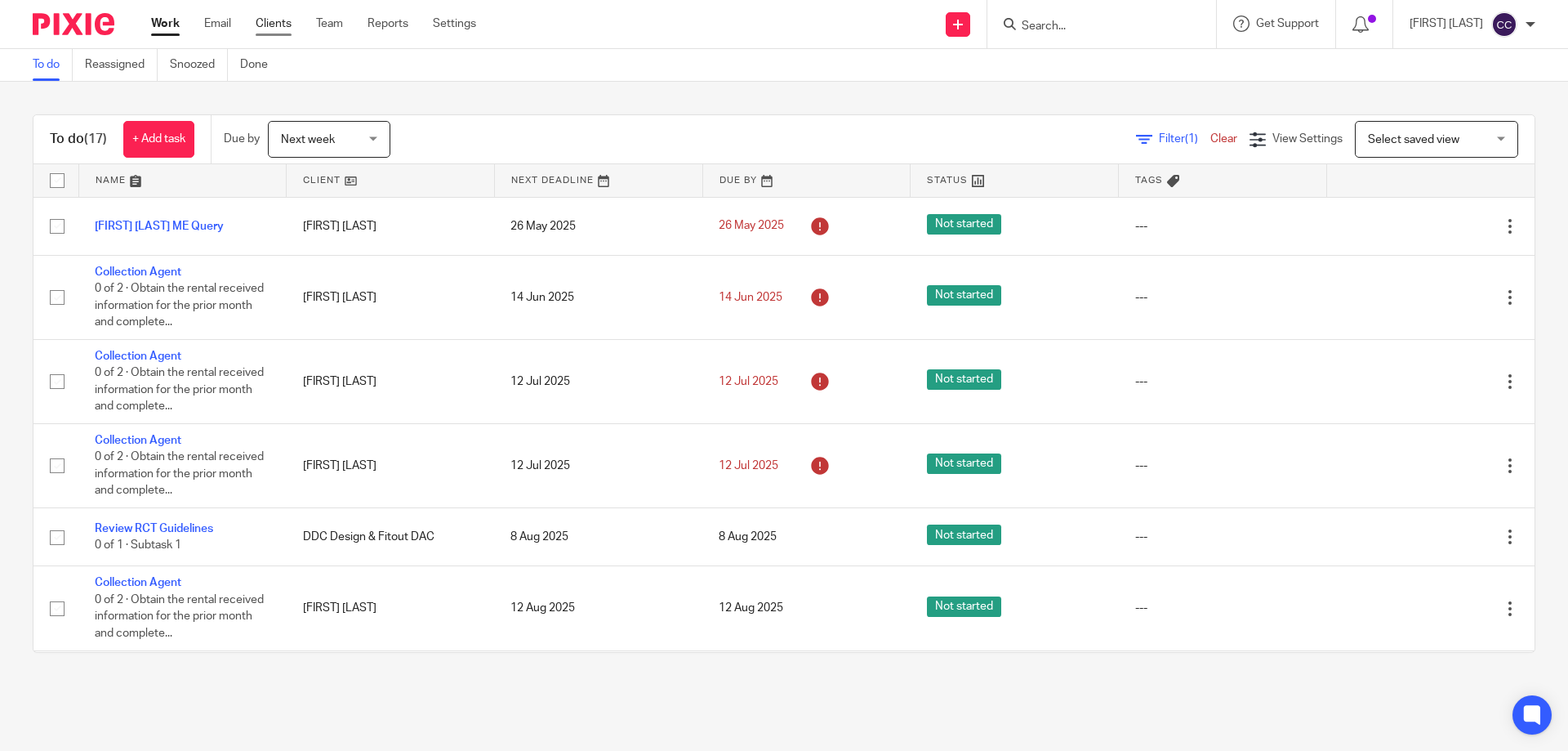 click on "Clients" at bounding box center [274, 24] 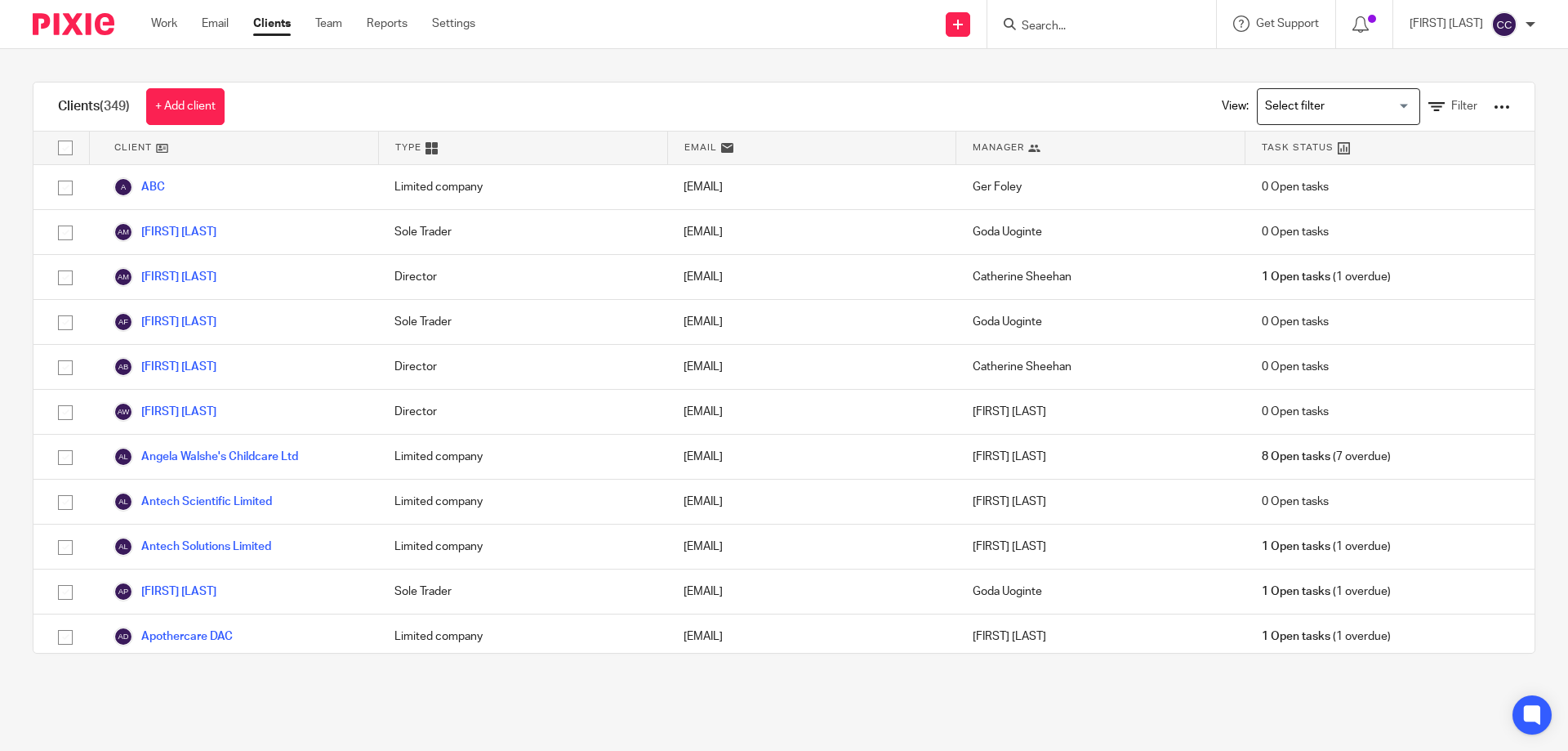 scroll, scrollTop: 0, scrollLeft: 0, axis: both 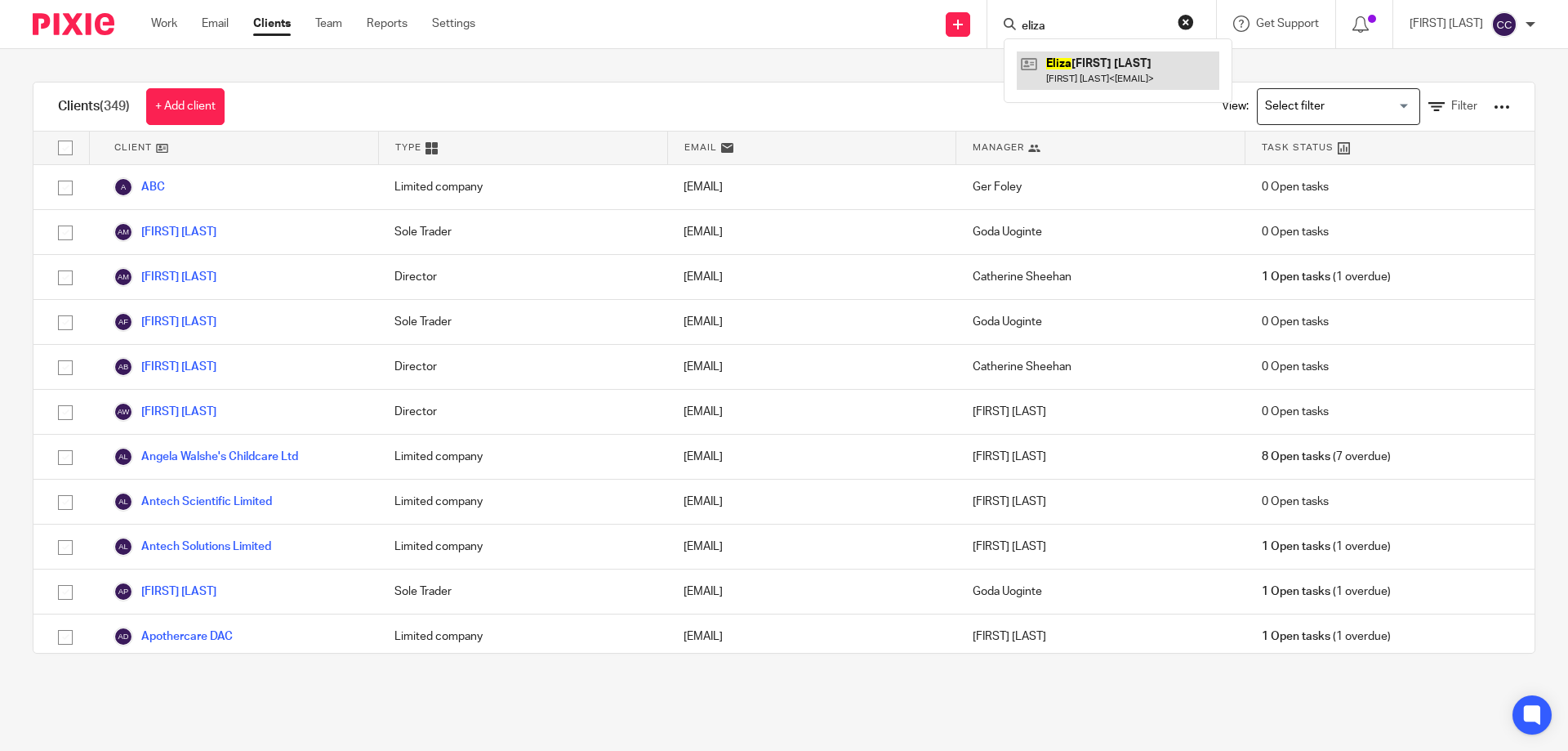 type on "eliza" 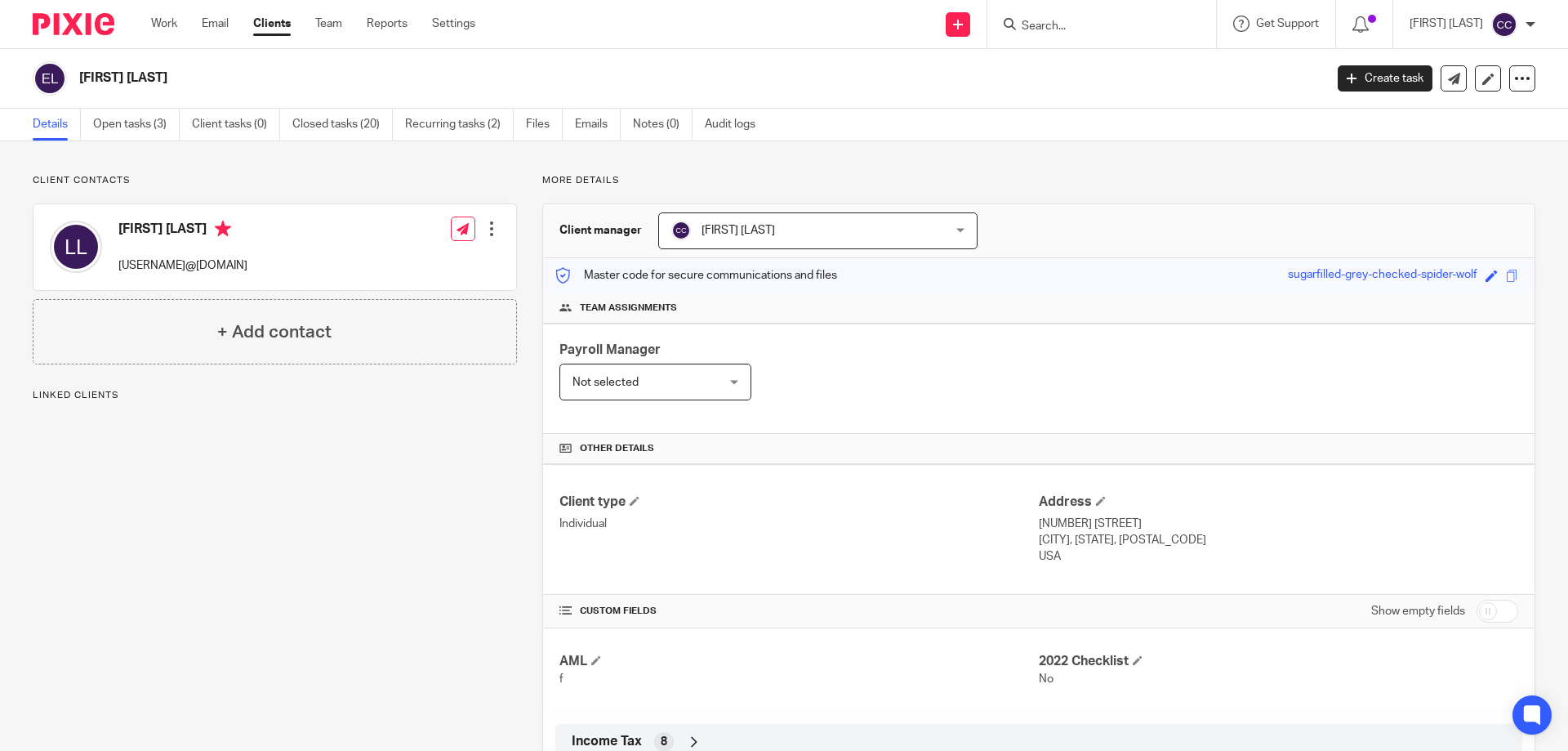 scroll, scrollTop: 0, scrollLeft: 0, axis: both 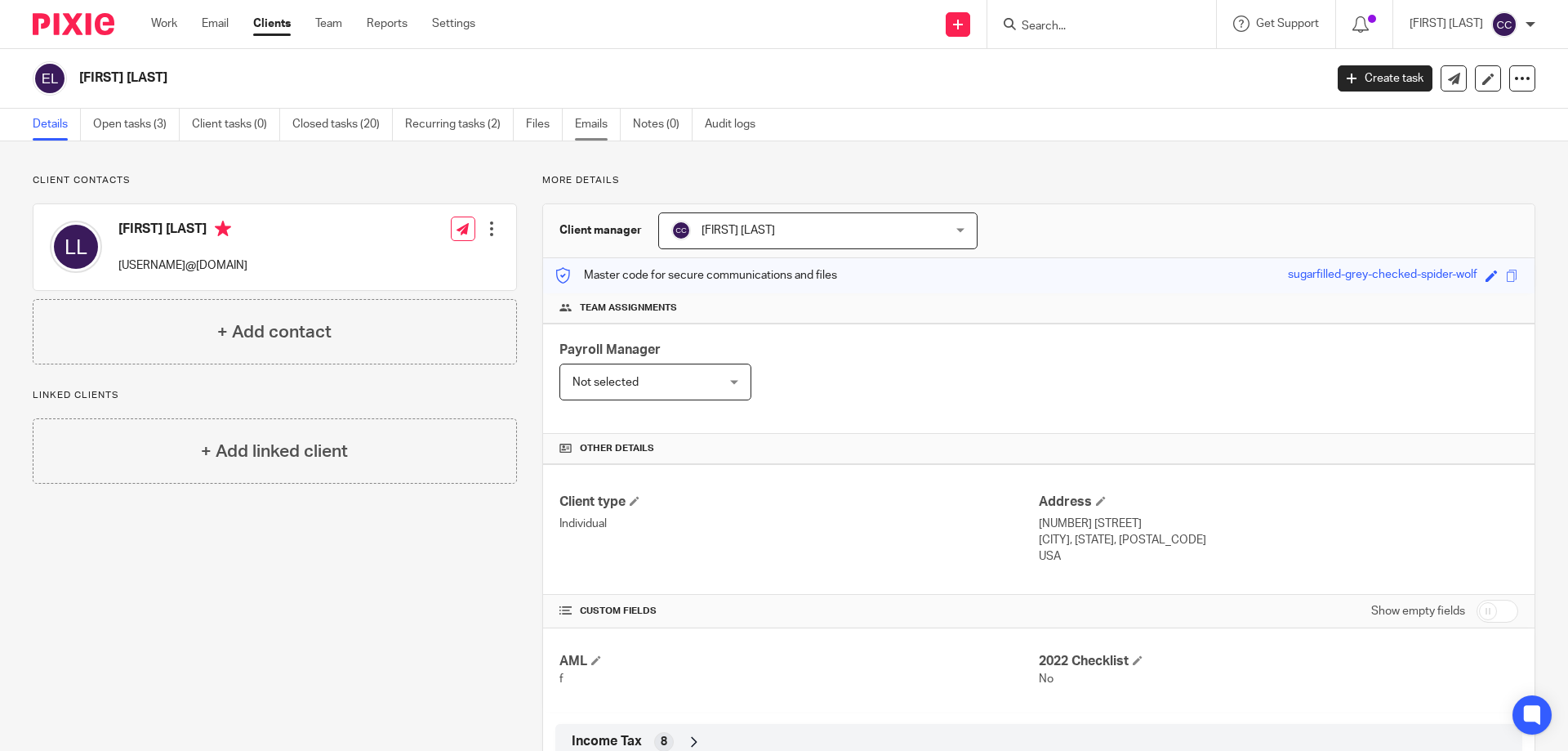 click on "Emails" at bounding box center [598, 124] 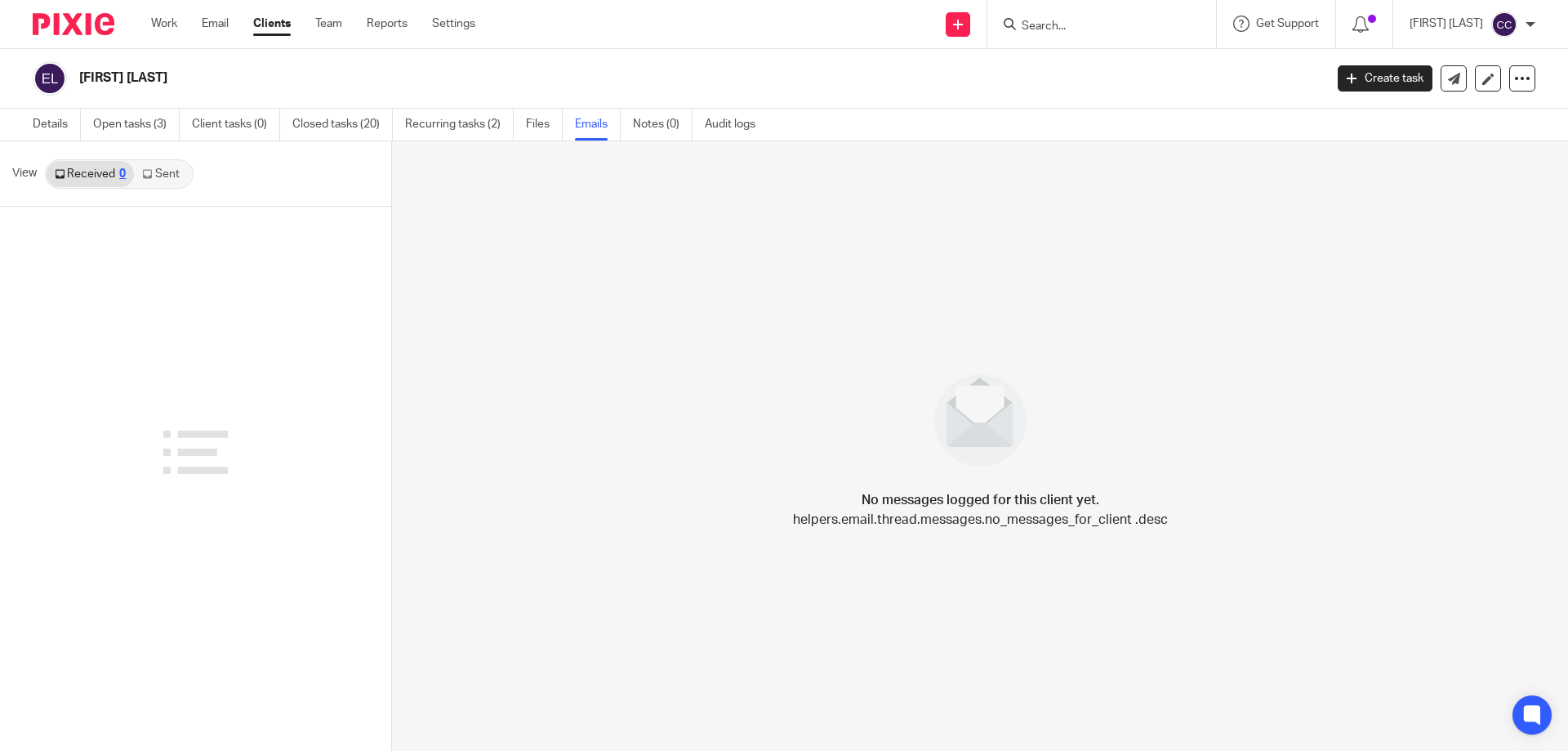 scroll, scrollTop: 0, scrollLeft: 0, axis: both 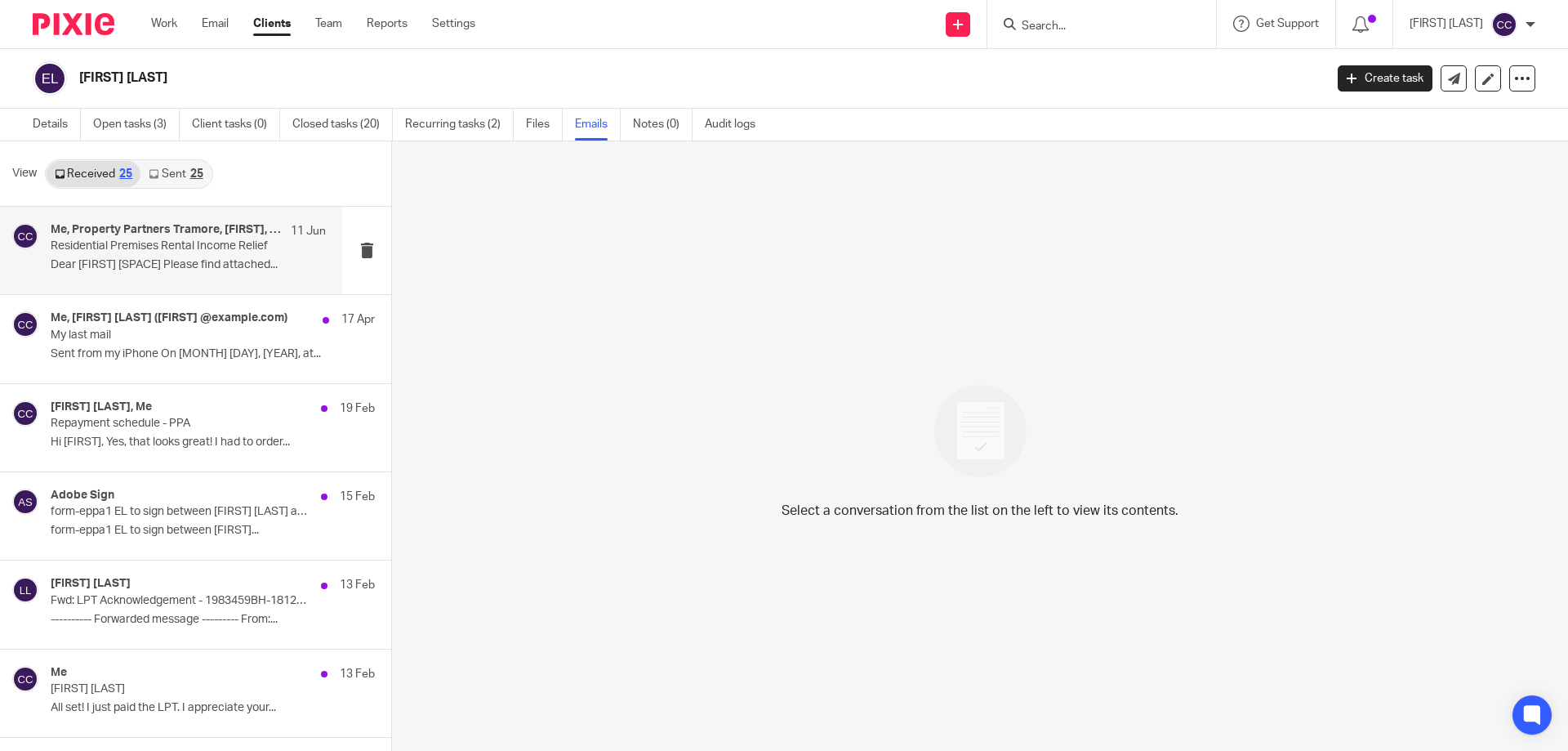 click on "Dear [FIRST] [SPACE] Please find attached..." at bounding box center (188, 265) 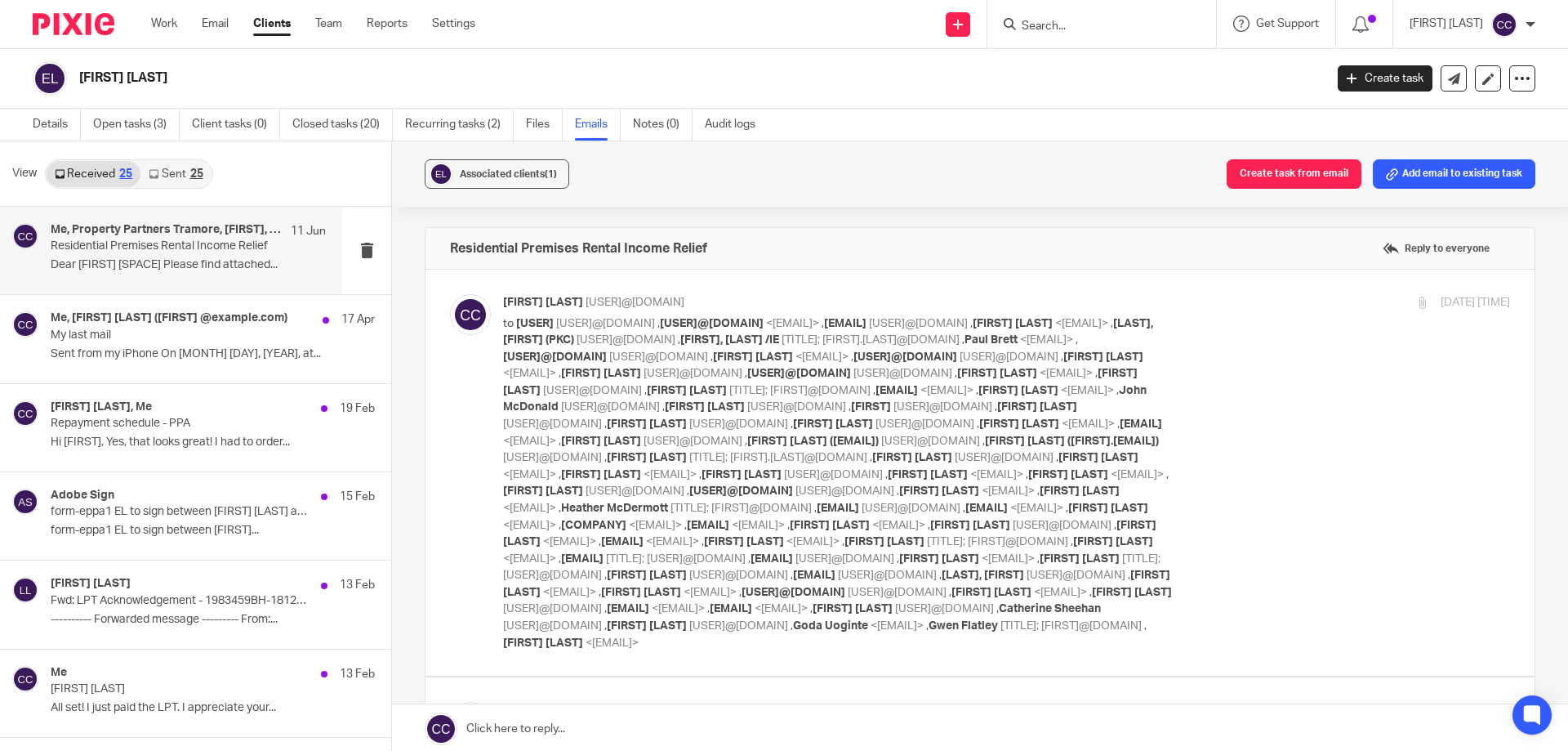 click on "Me, Property Partners Tramore, [FIRST], [FIRST] ([FIRST] @example.com), Me, [FIRST] [LAST], [FIRST] [LAST], [FIRST] [LAST], [FIRST] [LAST]
[DAY] [MONTH]   Residential Premises Rental Income Relief   Dear [FIRST] [SPACE] Please find attached..." at bounding box center (188, 250) 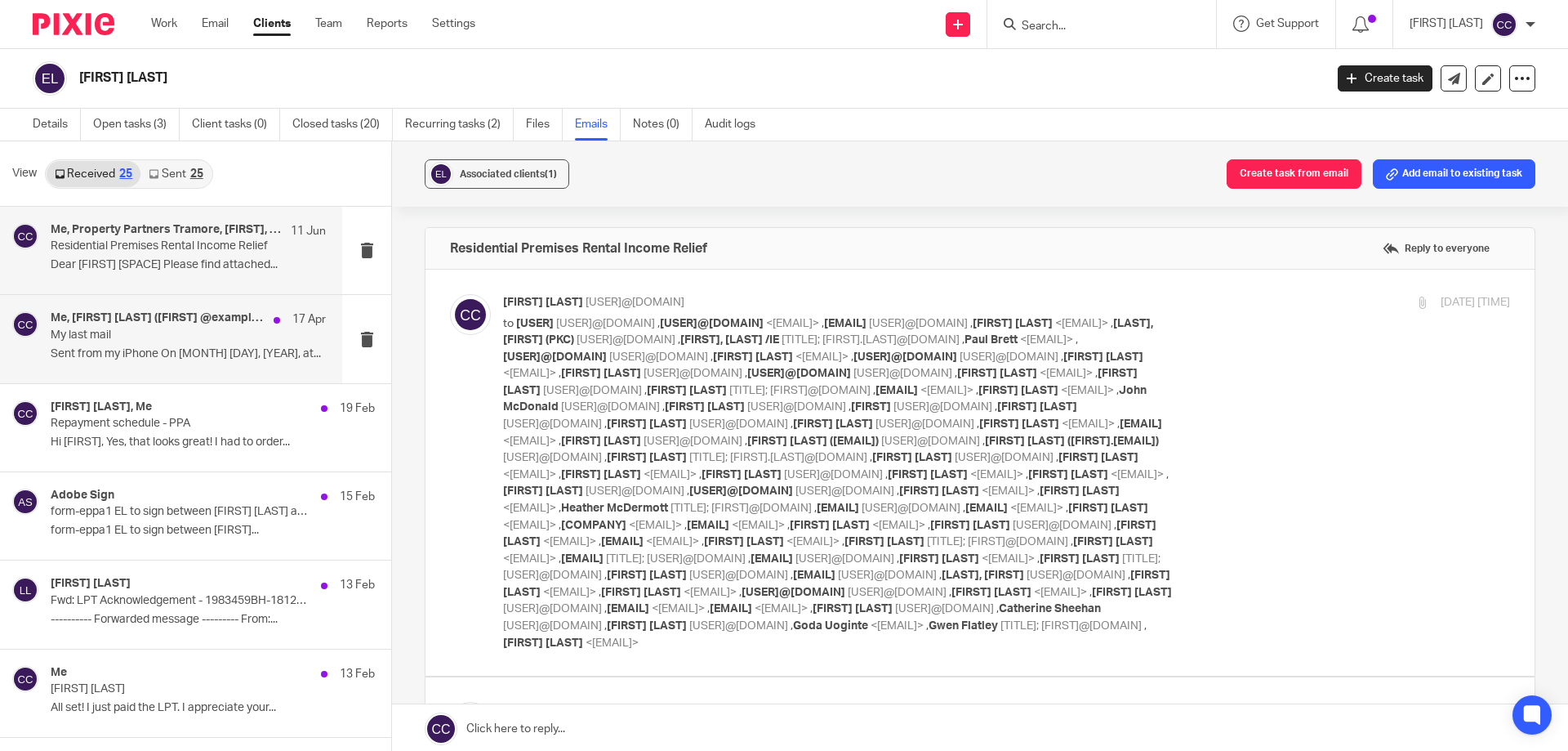 click on "My last mail" at bounding box center (161, 335) 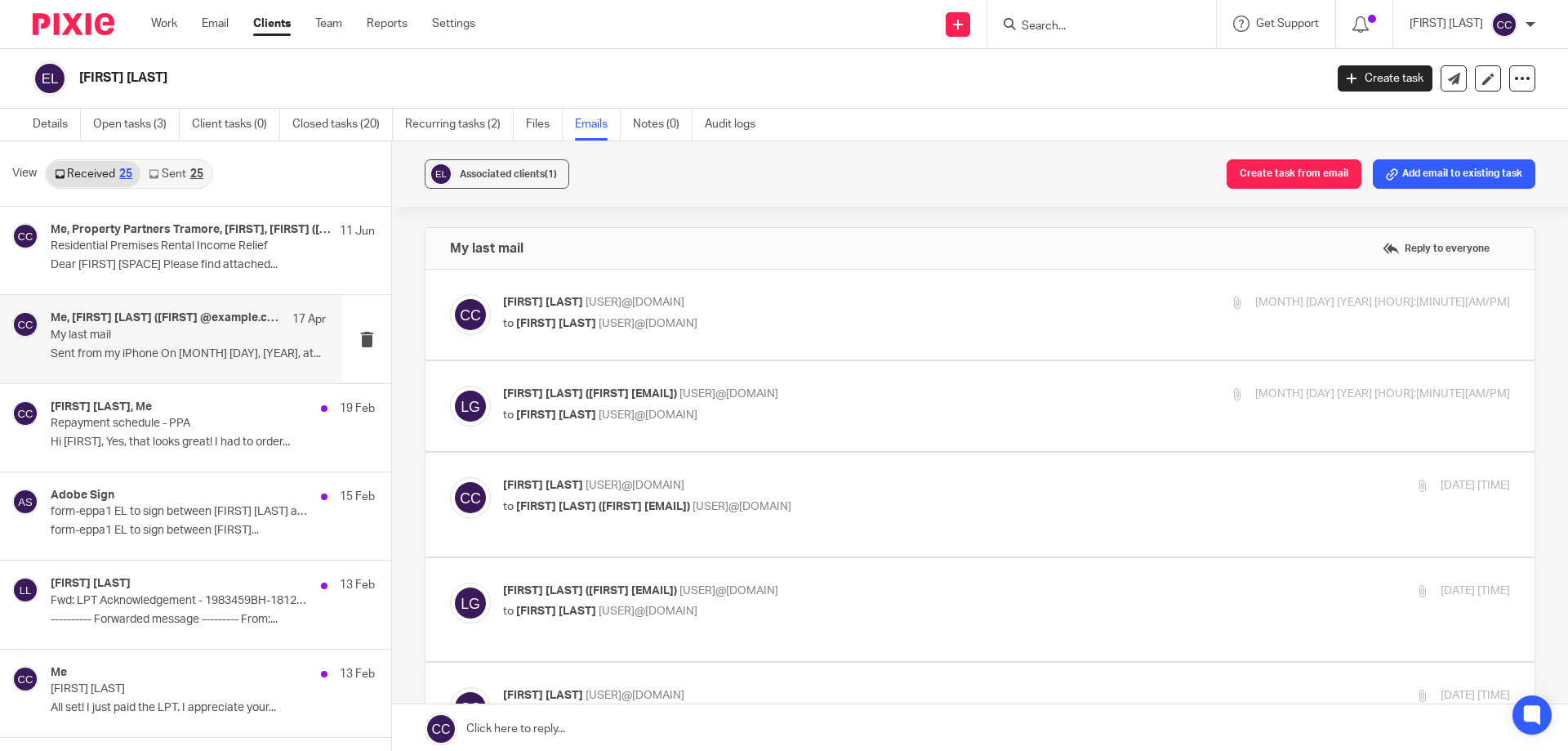 scroll, scrollTop: 0, scrollLeft: 0, axis: both 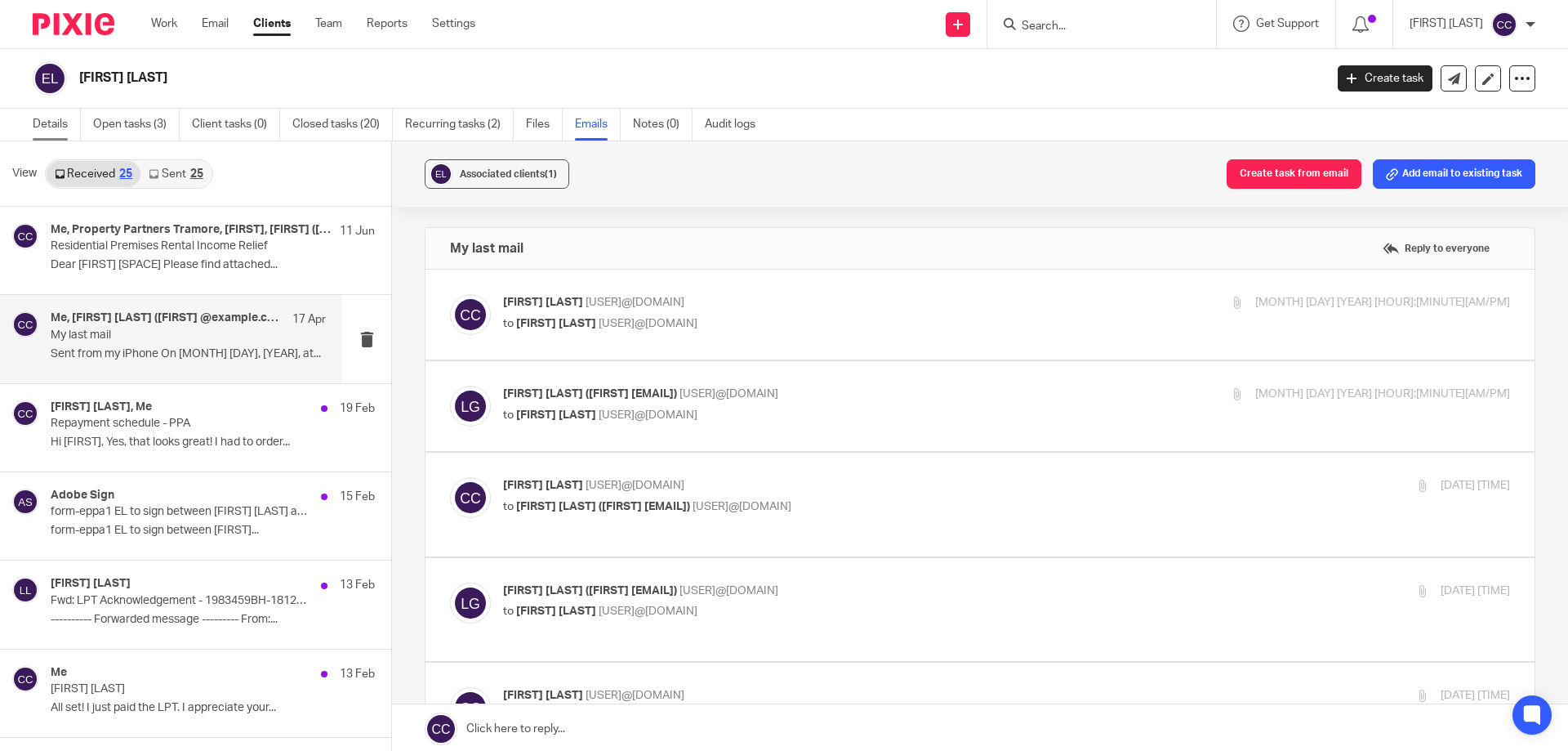 click on "Details" at bounding box center (56, 124) 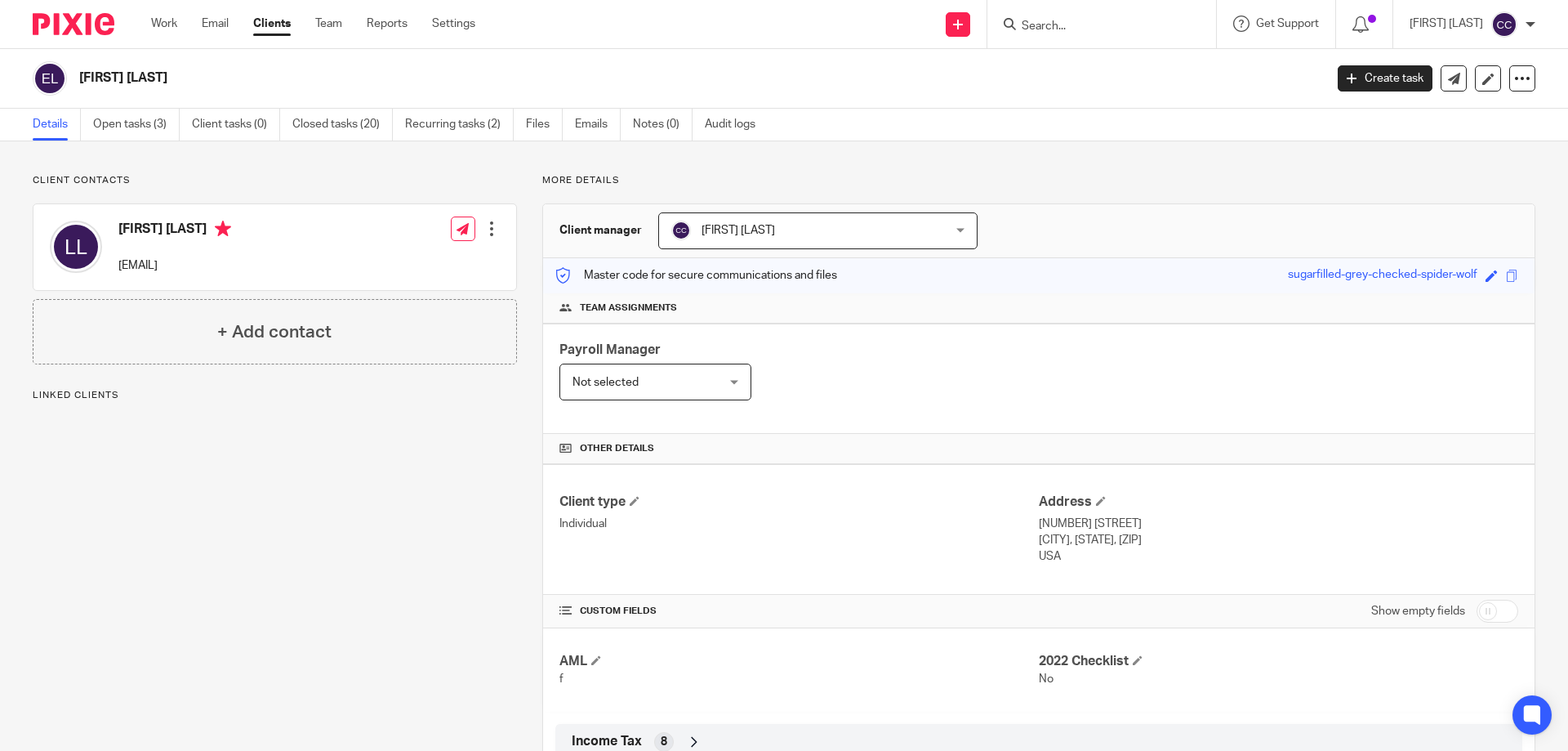 scroll, scrollTop: 0, scrollLeft: 0, axis: both 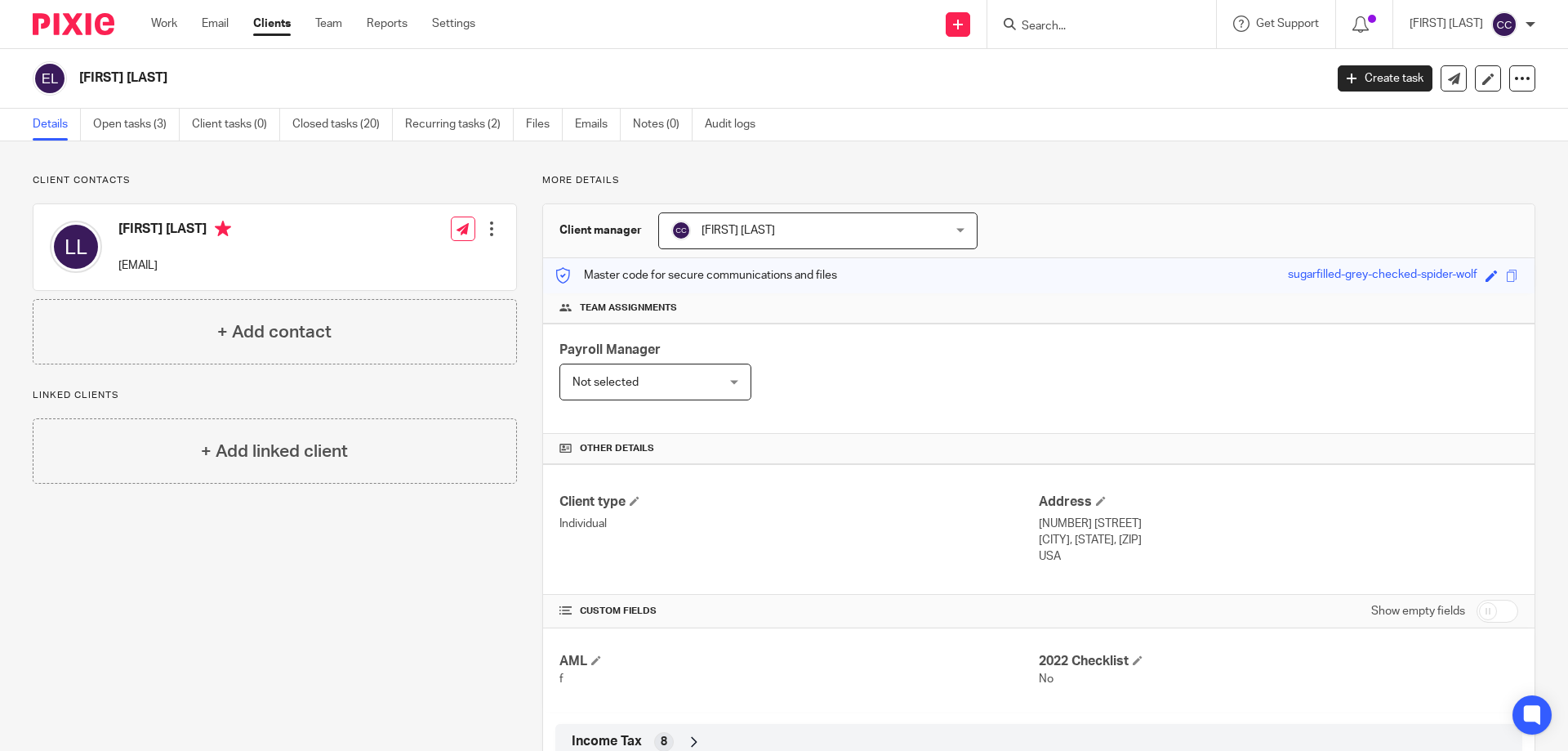 click at bounding box center [492, 229] 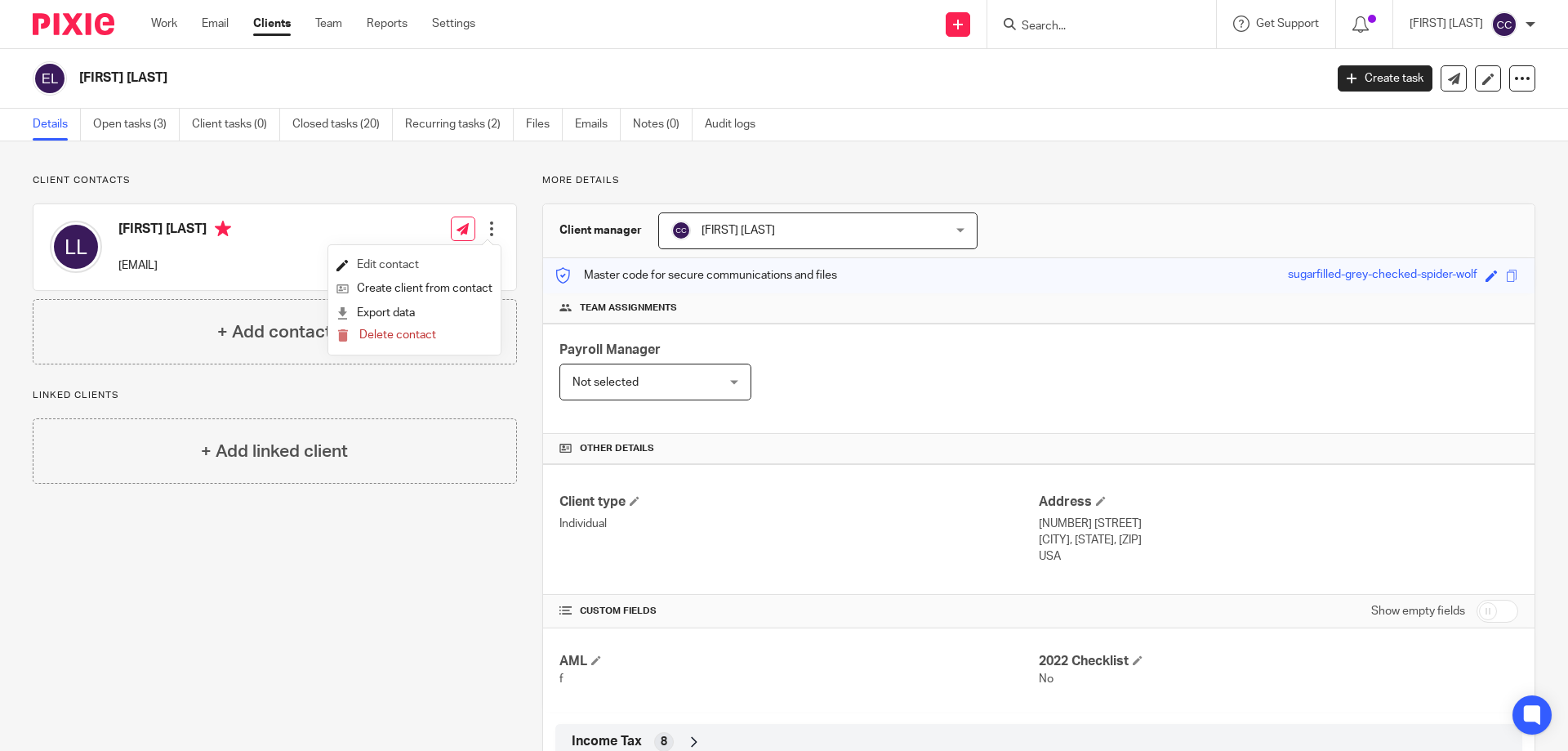click on "Edit contact" at bounding box center (414, 265) 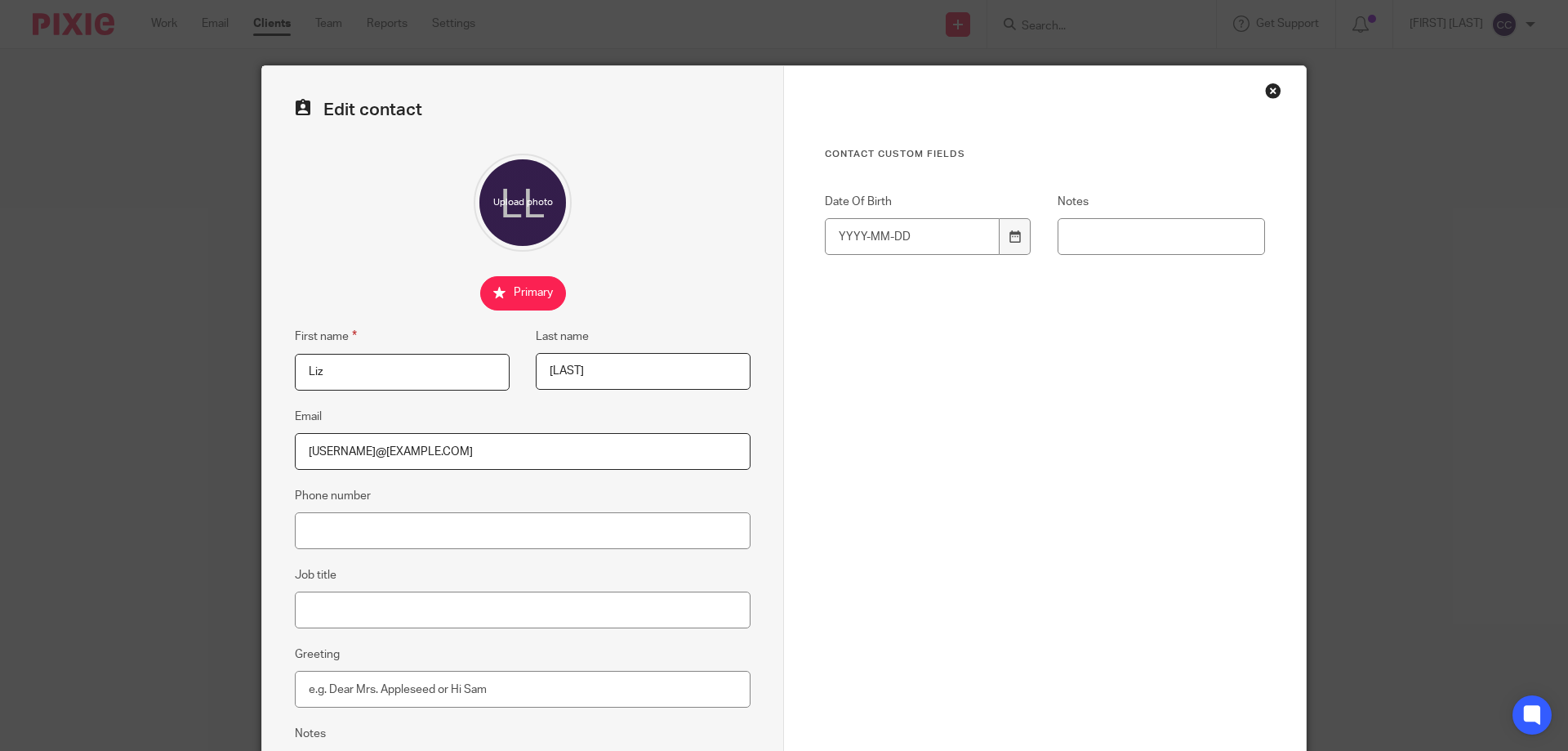 scroll, scrollTop: 0, scrollLeft: 0, axis: both 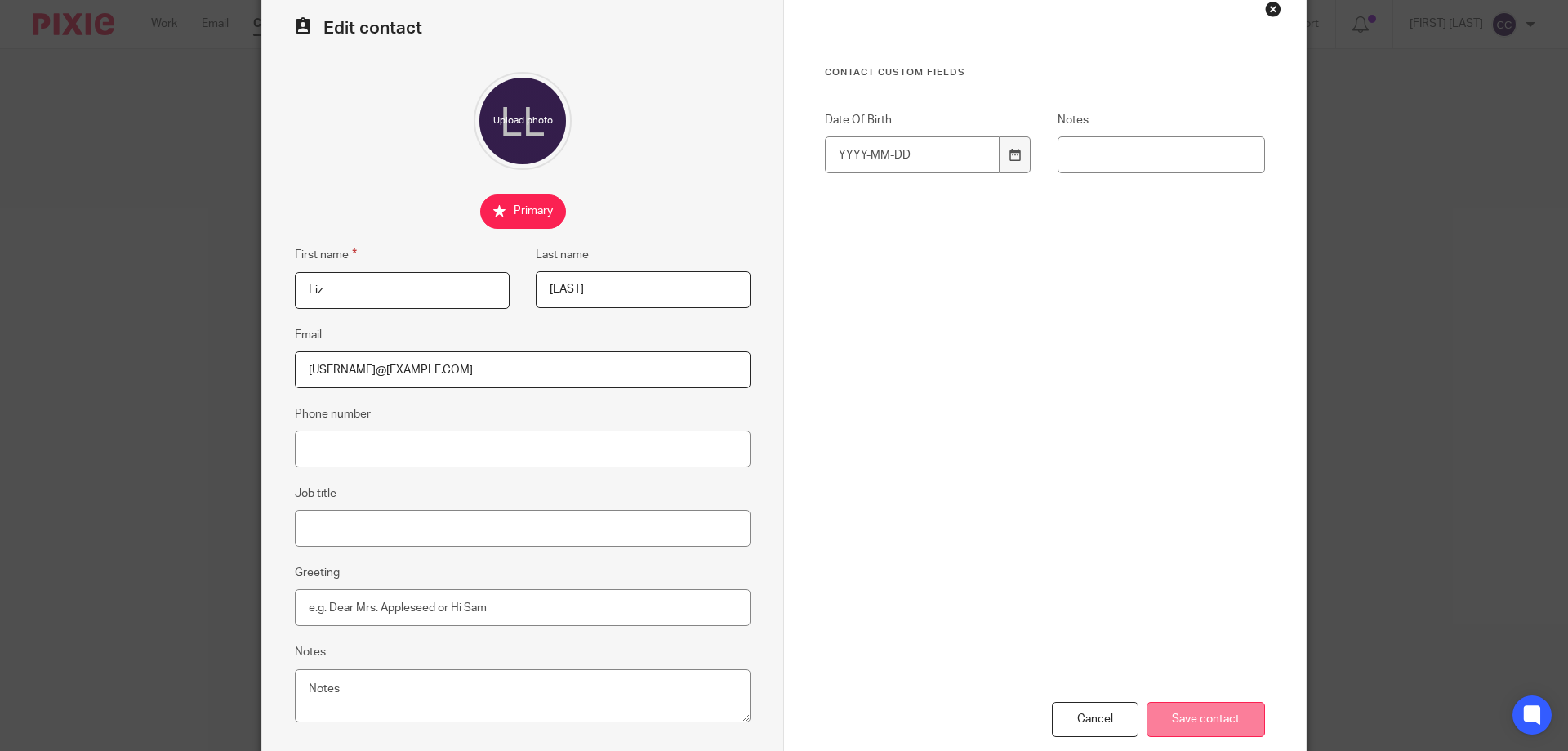 click on "Save contact" at bounding box center [1205, 719] 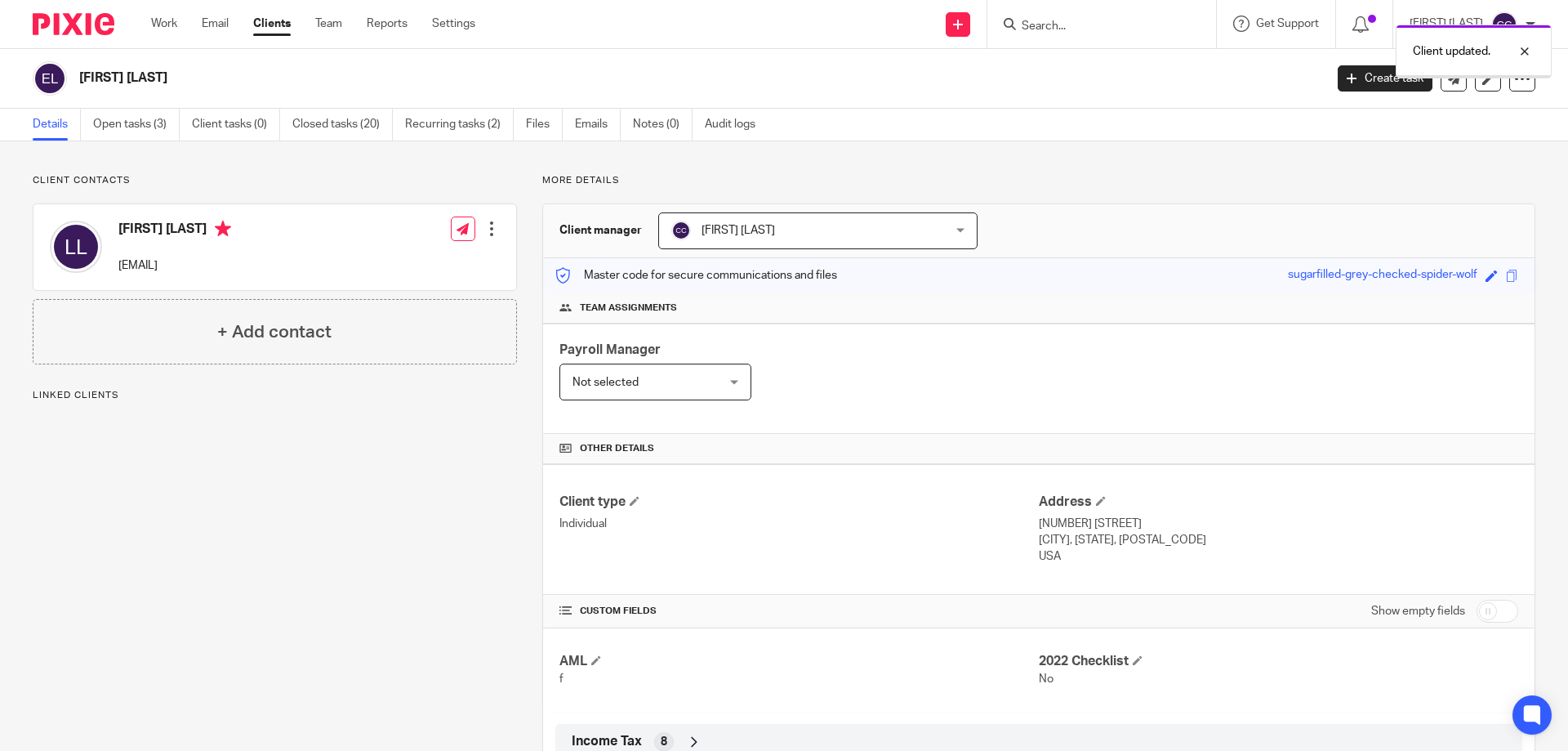 scroll, scrollTop: 0, scrollLeft: 0, axis: both 